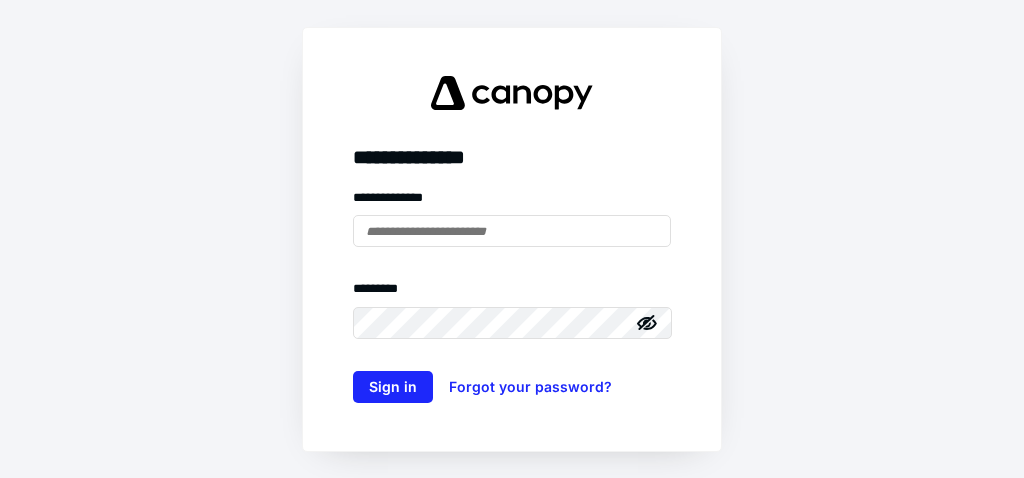 scroll, scrollTop: 0, scrollLeft: 0, axis: both 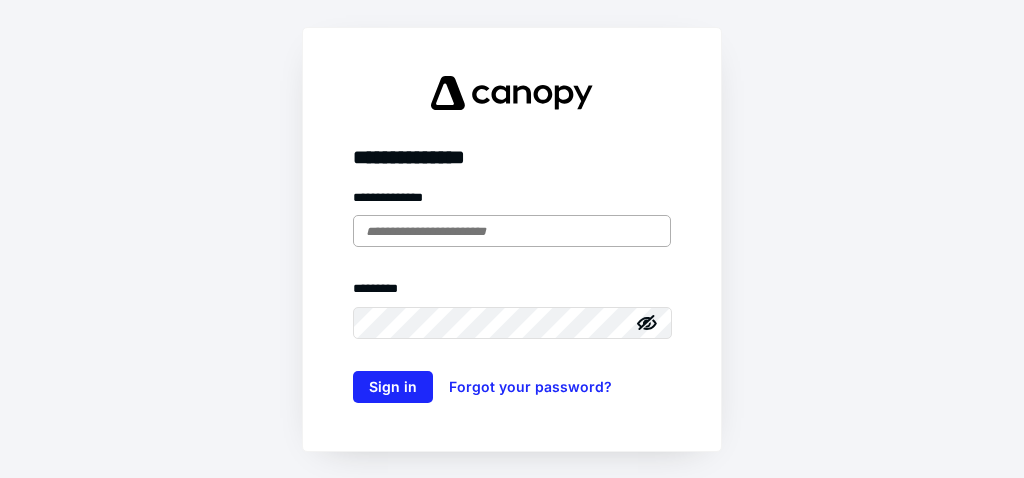 click at bounding box center [512, 231] 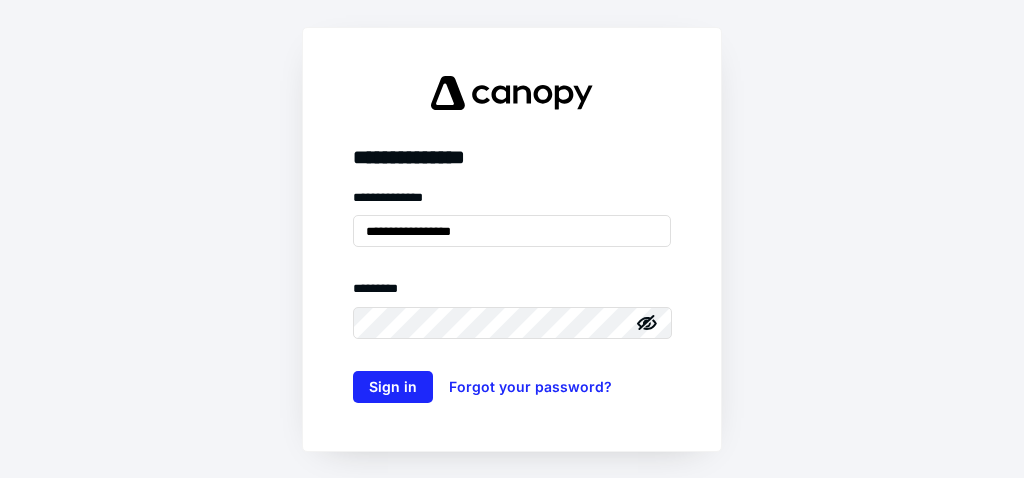 type on "**********" 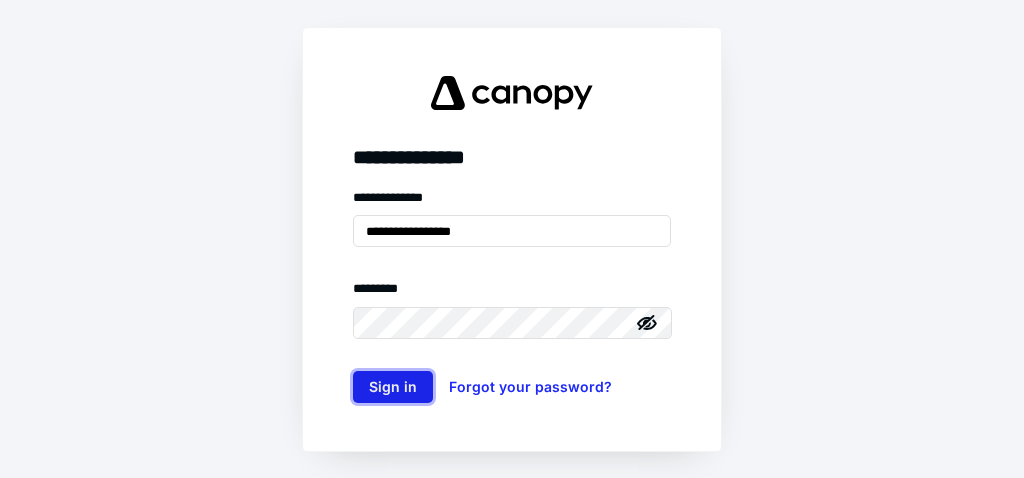 click on "Sign in" at bounding box center (393, 387) 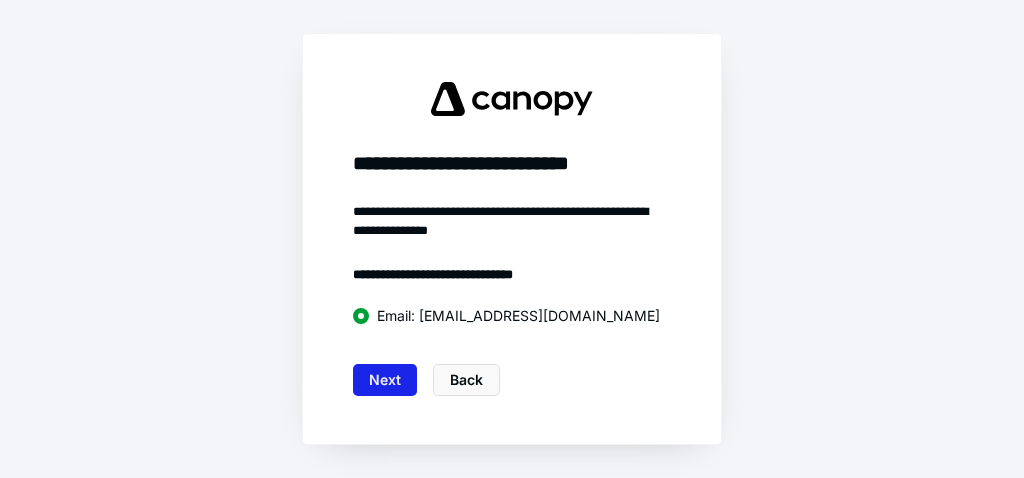 click on "Next" at bounding box center (385, 380) 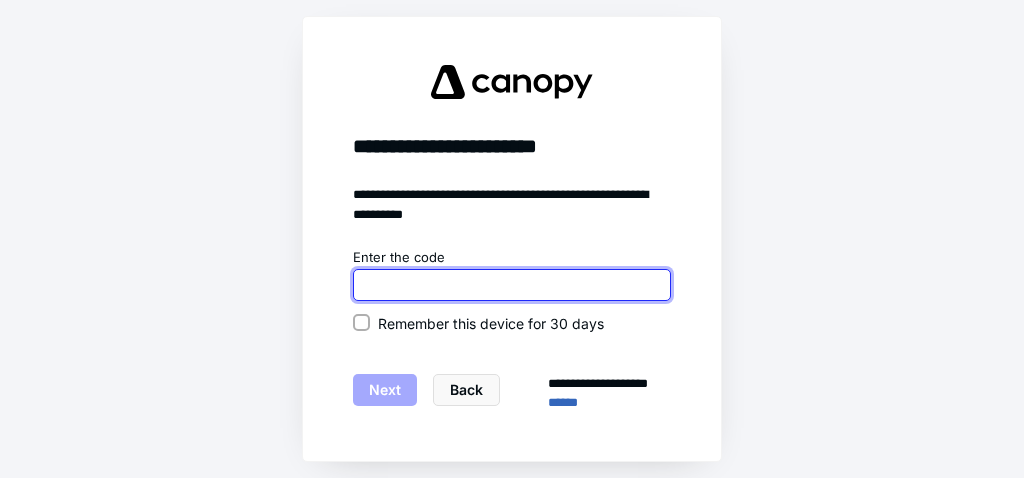 click at bounding box center [512, 285] 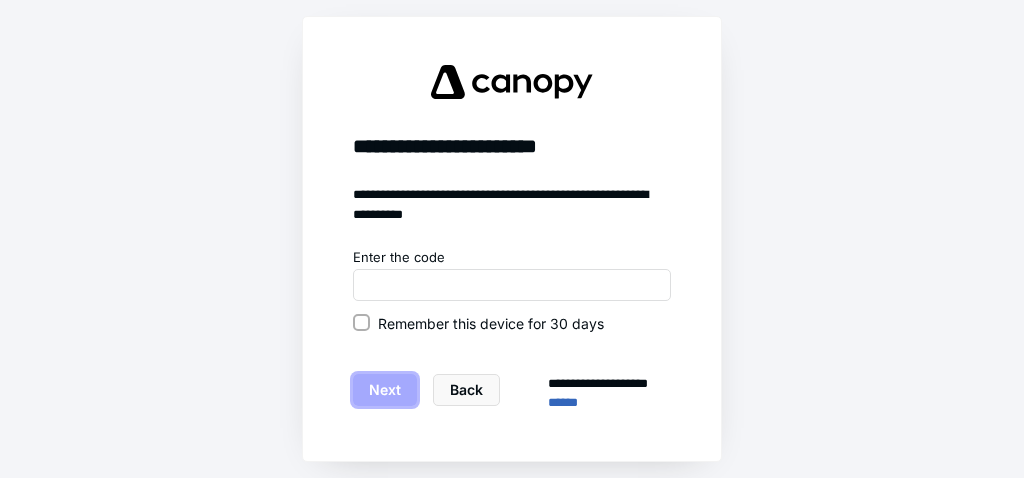 type 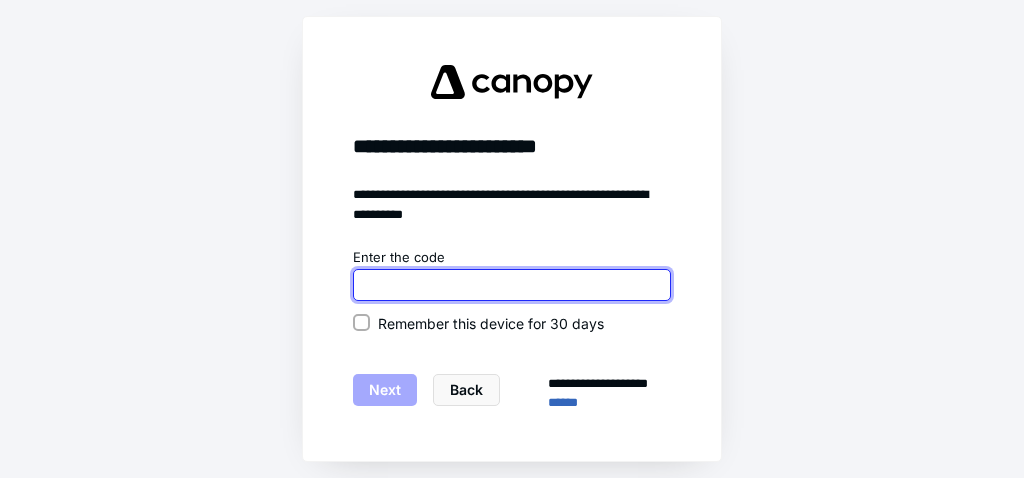 paste on "******" 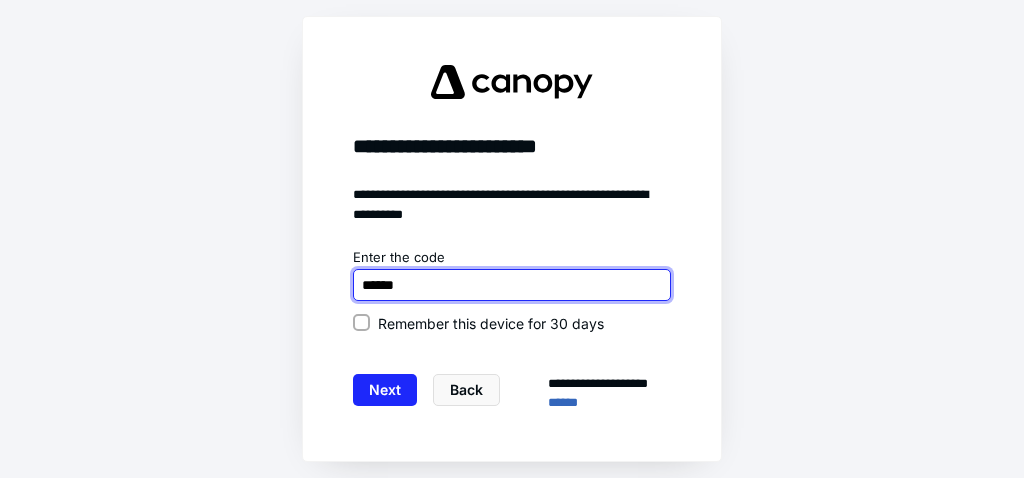 type on "******" 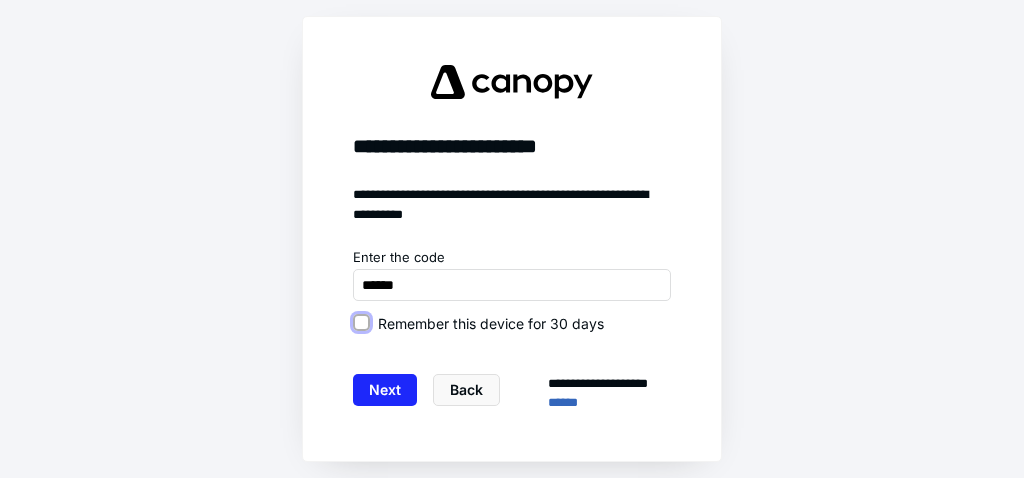 click on "Remember this device for 30 days" at bounding box center (361, 323) 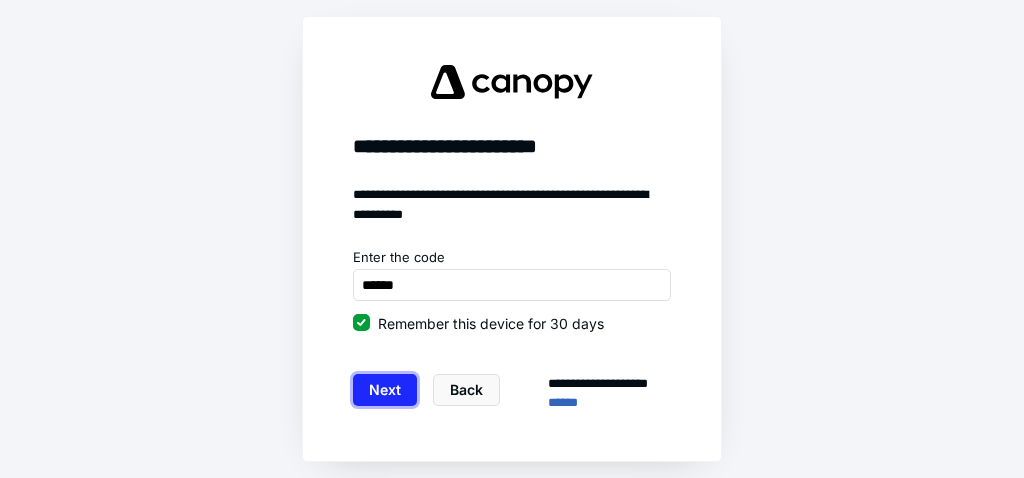click on "Next" at bounding box center (385, 390) 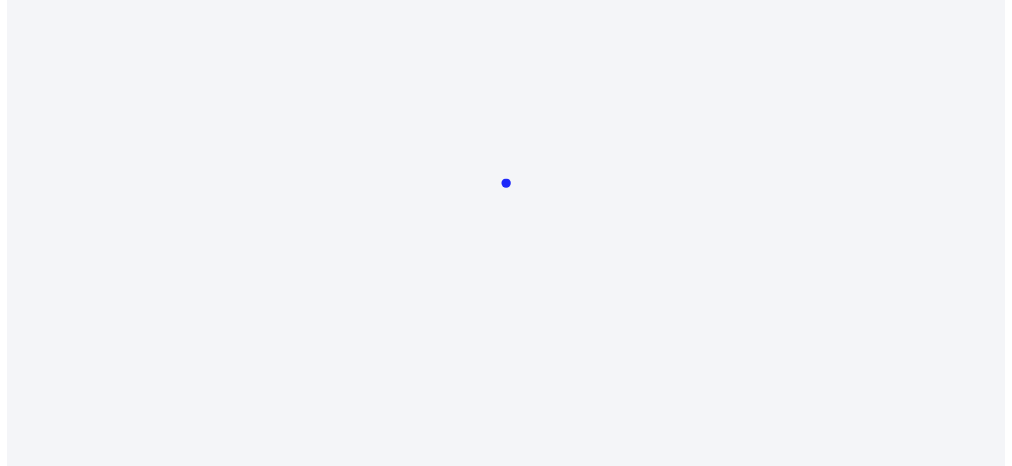scroll, scrollTop: 0, scrollLeft: 0, axis: both 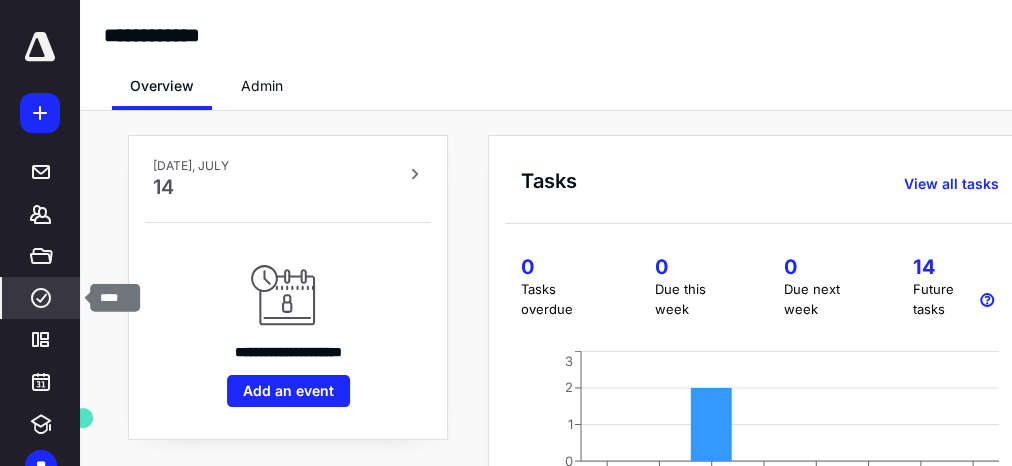 click 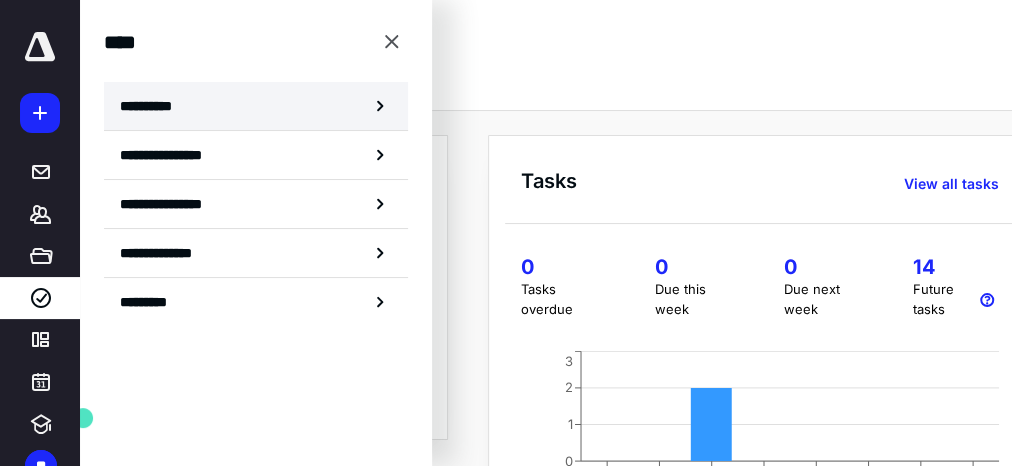 click on "**********" at bounding box center (256, 106) 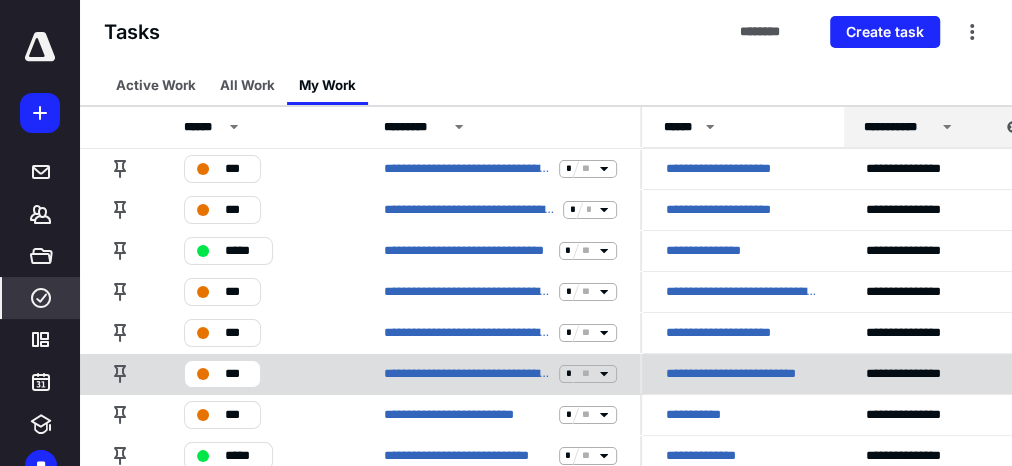 scroll, scrollTop: 314, scrollLeft: 0, axis: vertical 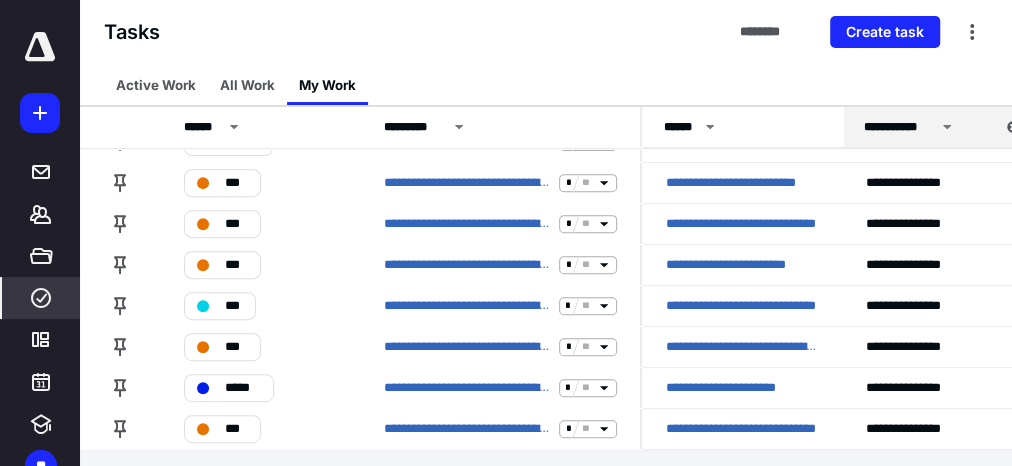 click 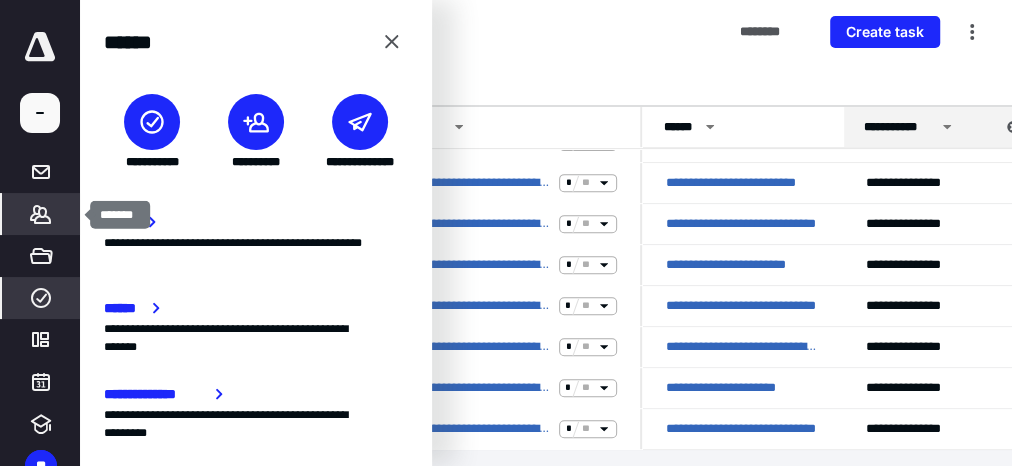 click 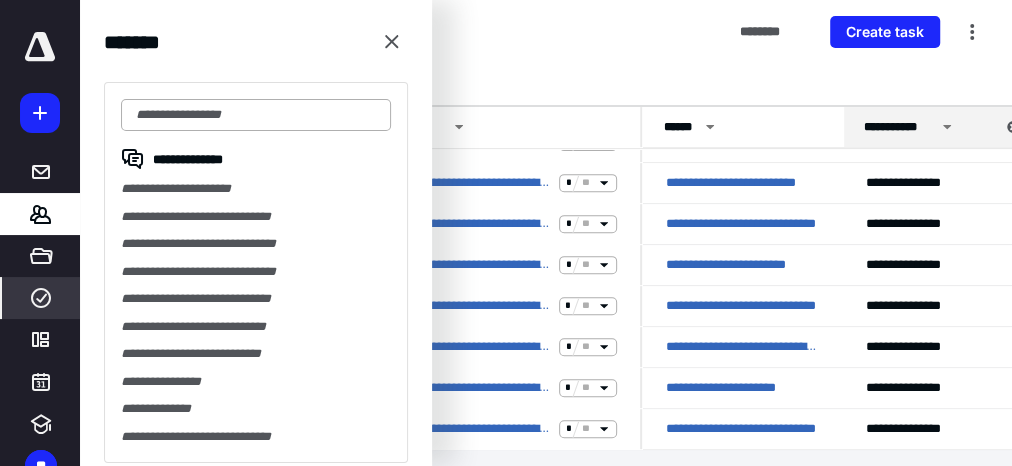 click at bounding box center (256, 115) 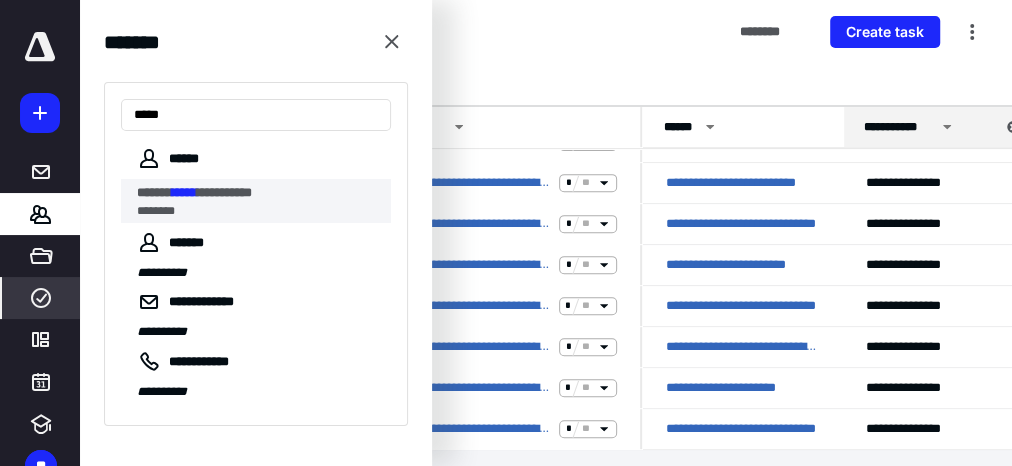 type on "*****" 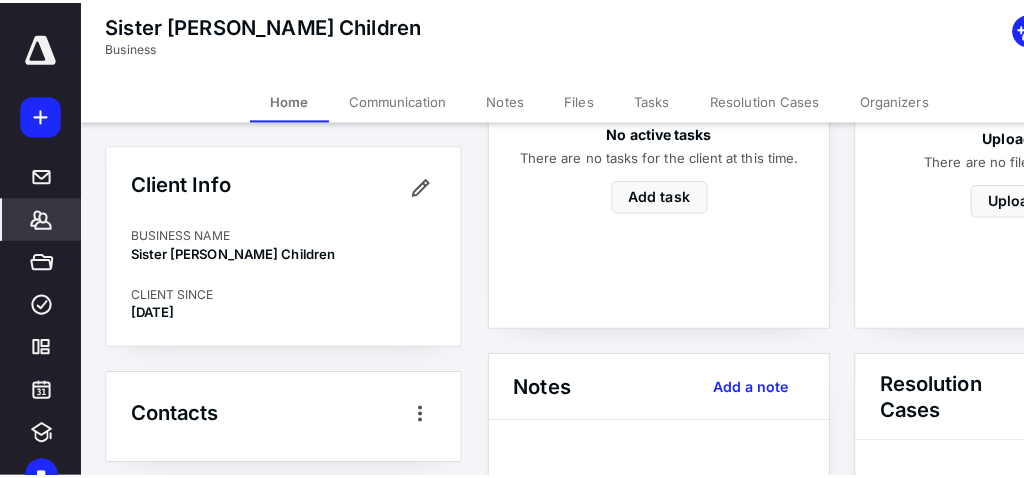 scroll, scrollTop: 240, scrollLeft: 0, axis: vertical 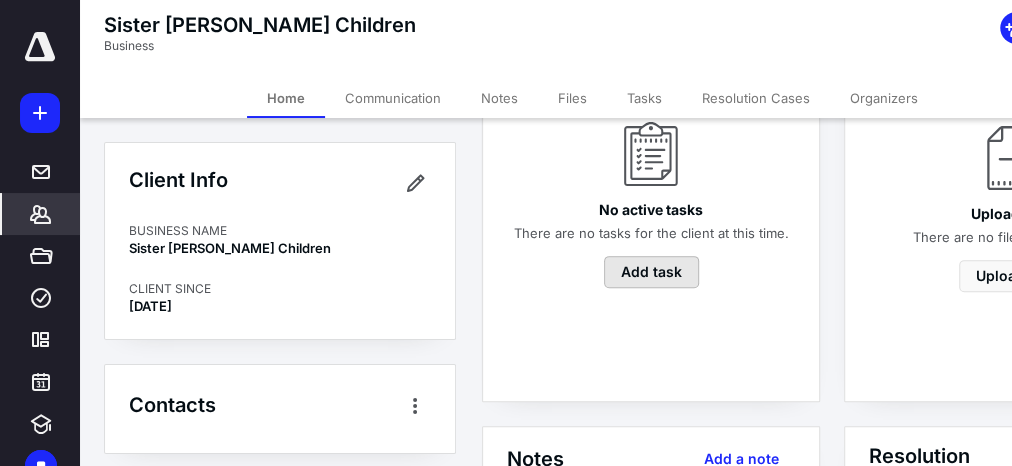 click on "Add task" at bounding box center (651, 272) 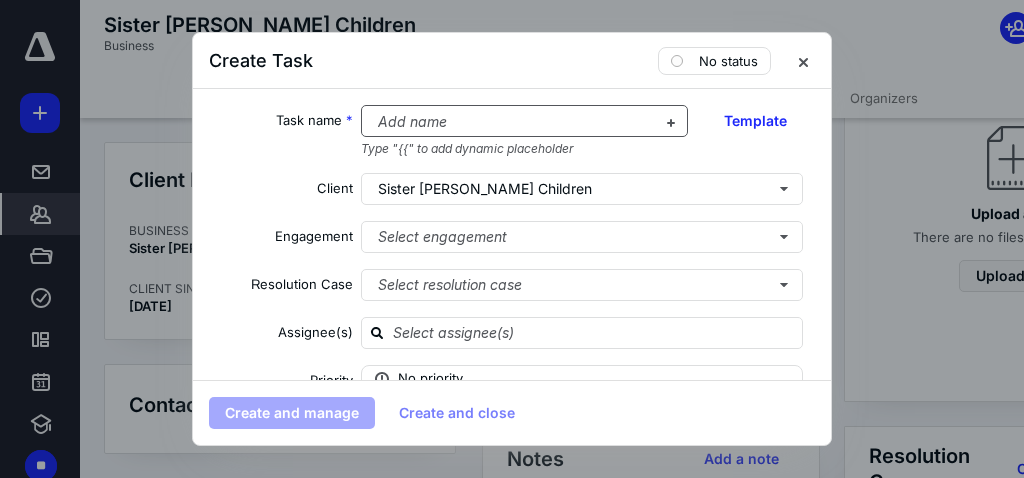 click at bounding box center [513, 122] 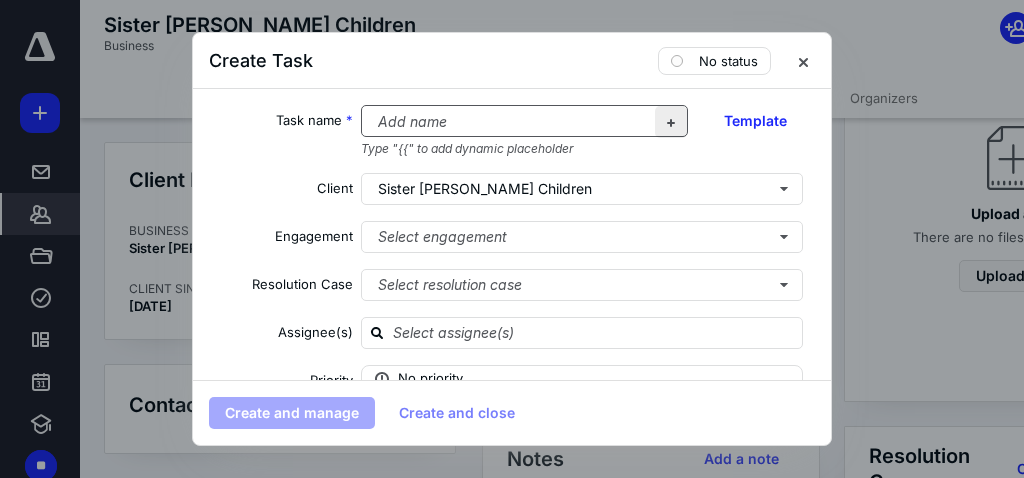 click at bounding box center (671, 122) 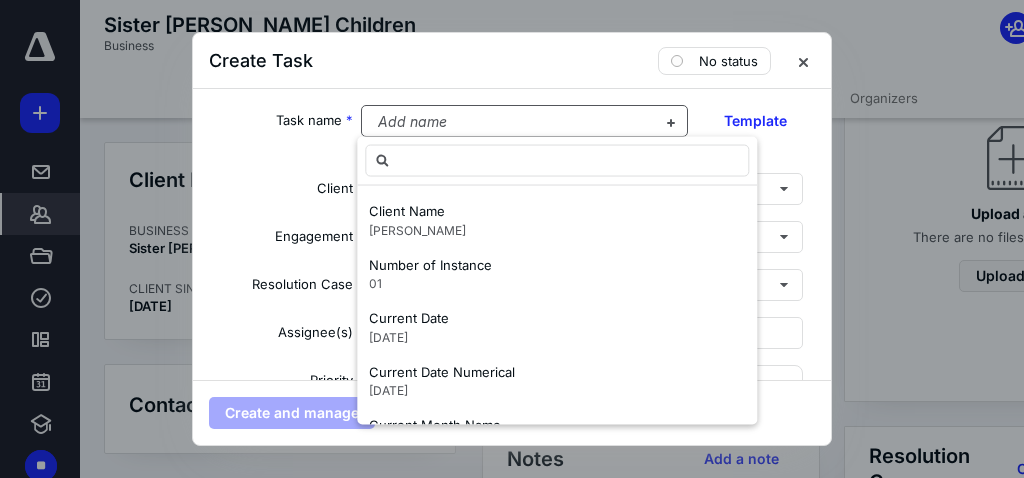 click at bounding box center (513, 122) 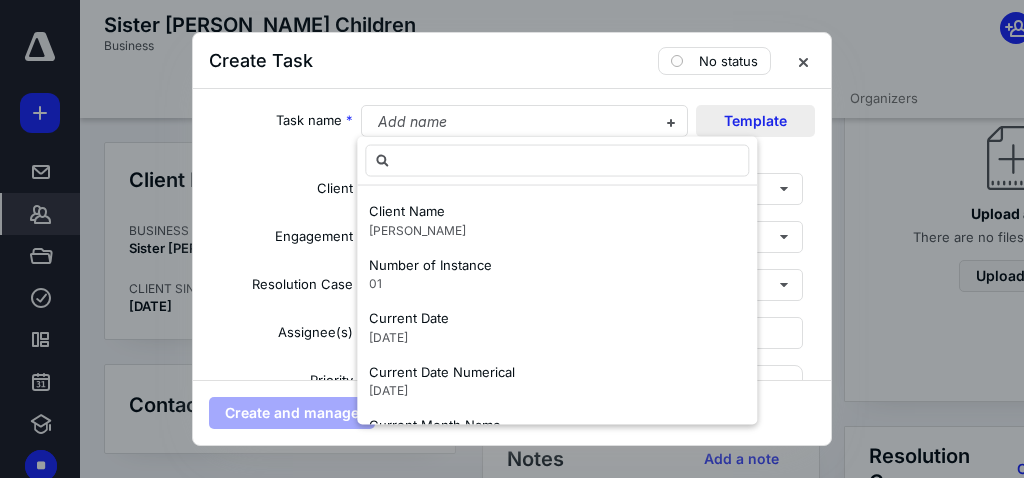 click on "Template" at bounding box center (755, 121) 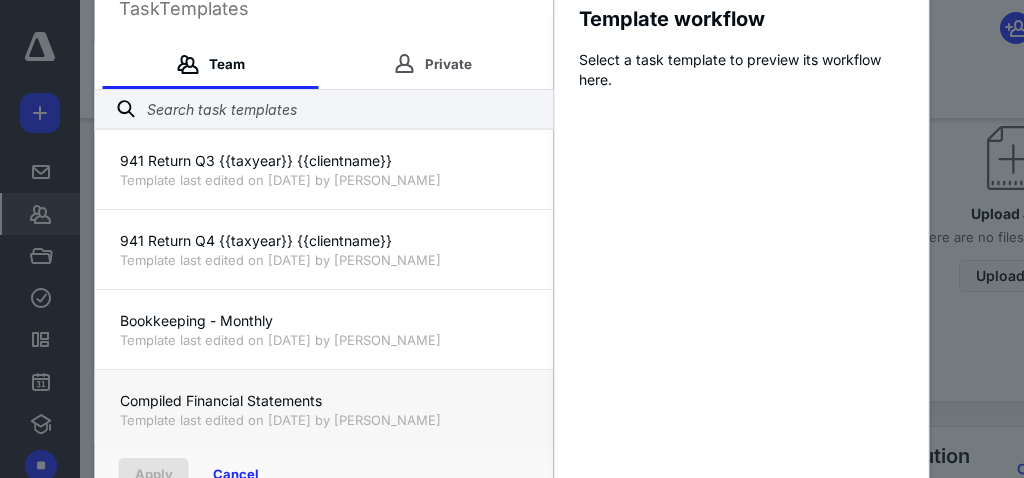 scroll, scrollTop: 2000, scrollLeft: 0, axis: vertical 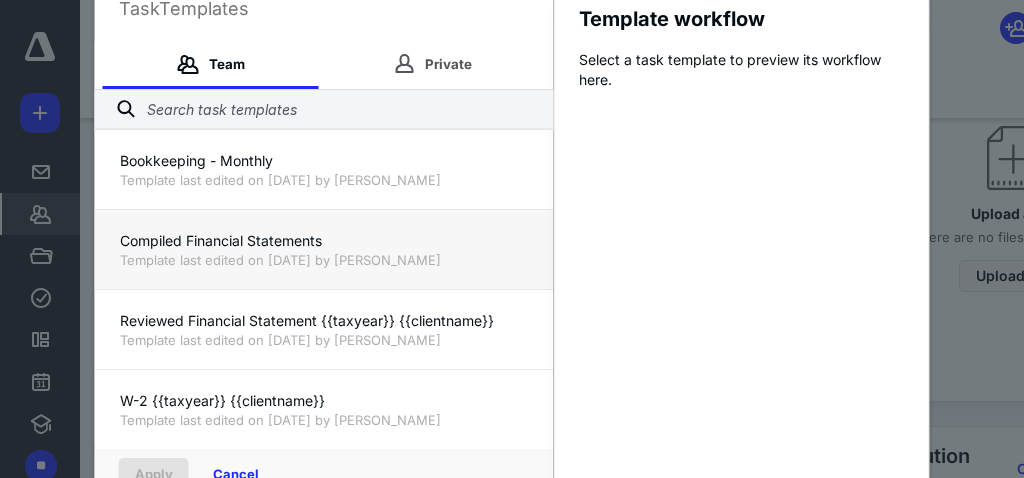 click on "Compiled Financial Statements" at bounding box center (324, 241) 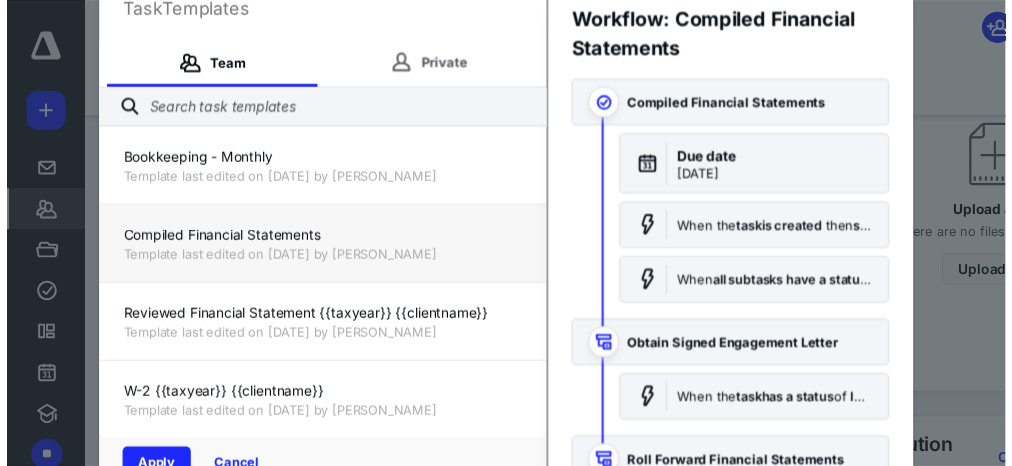 scroll, scrollTop: 0, scrollLeft: 0, axis: both 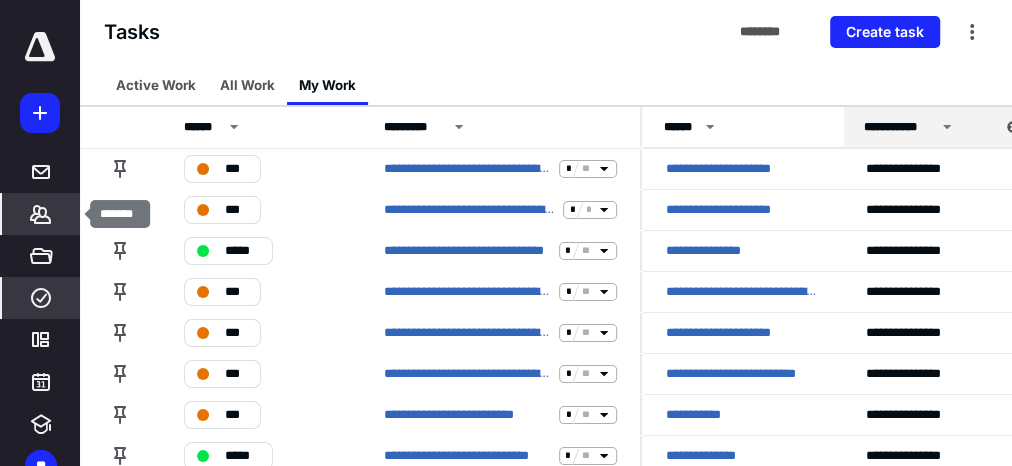 click 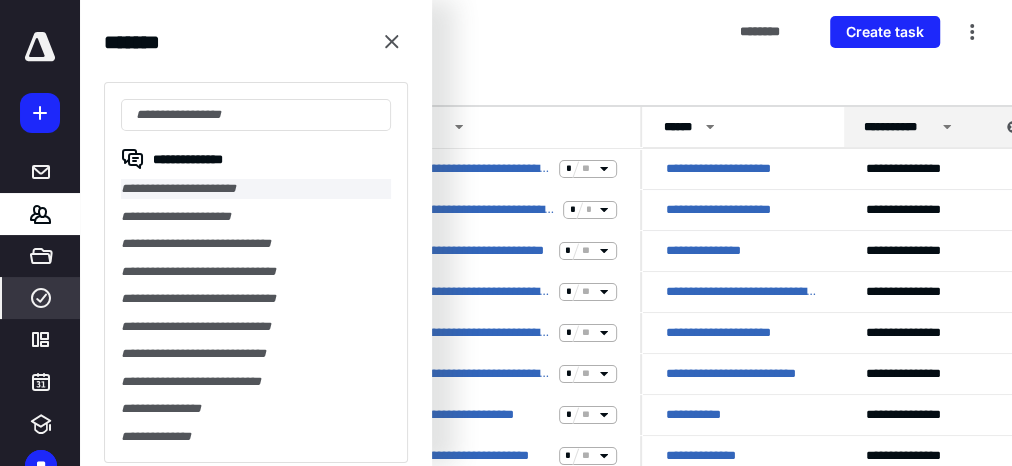 click on "**********" at bounding box center (256, 189) 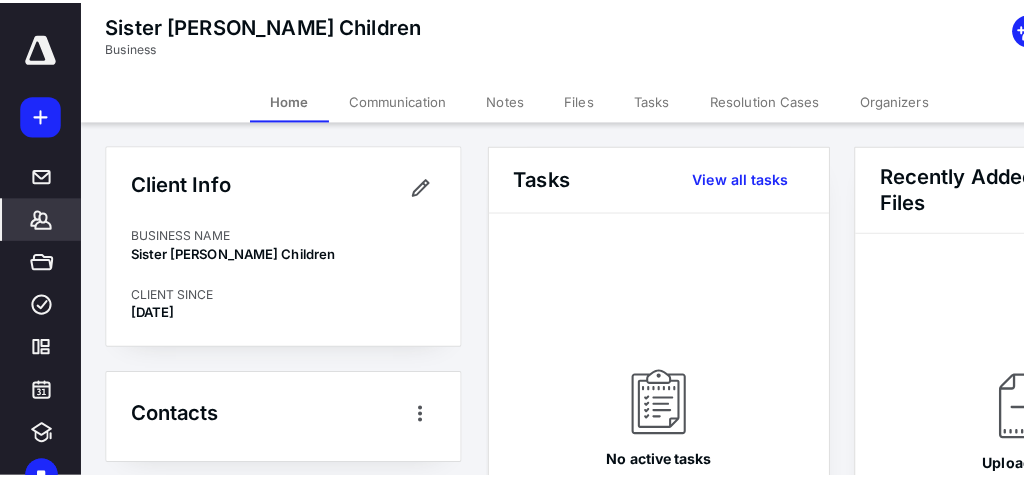 scroll, scrollTop: 240, scrollLeft: 0, axis: vertical 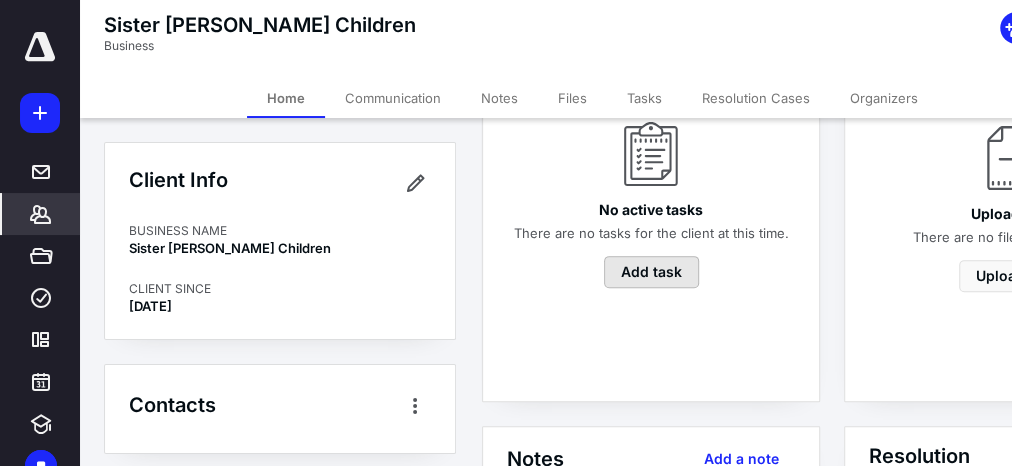 click on "Add task" at bounding box center [651, 272] 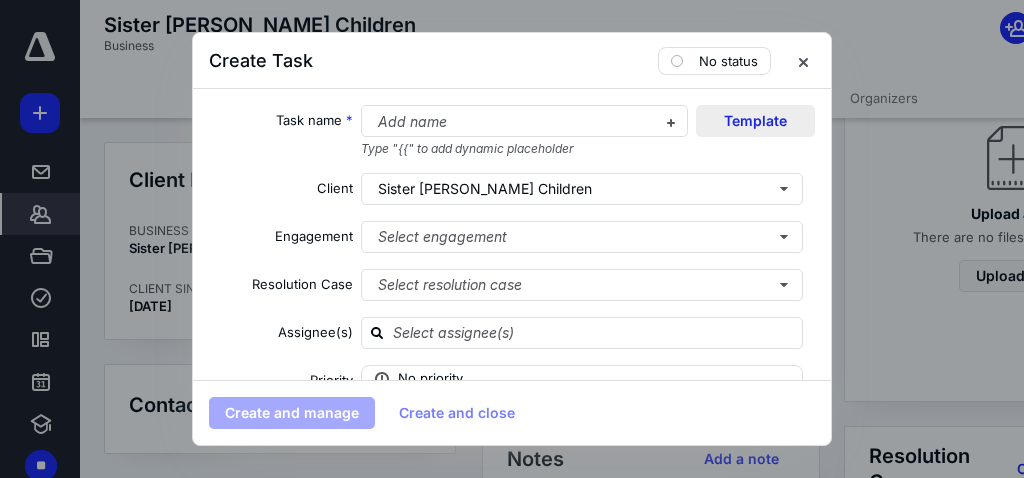 click on "Template" at bounding box center [755, 121] 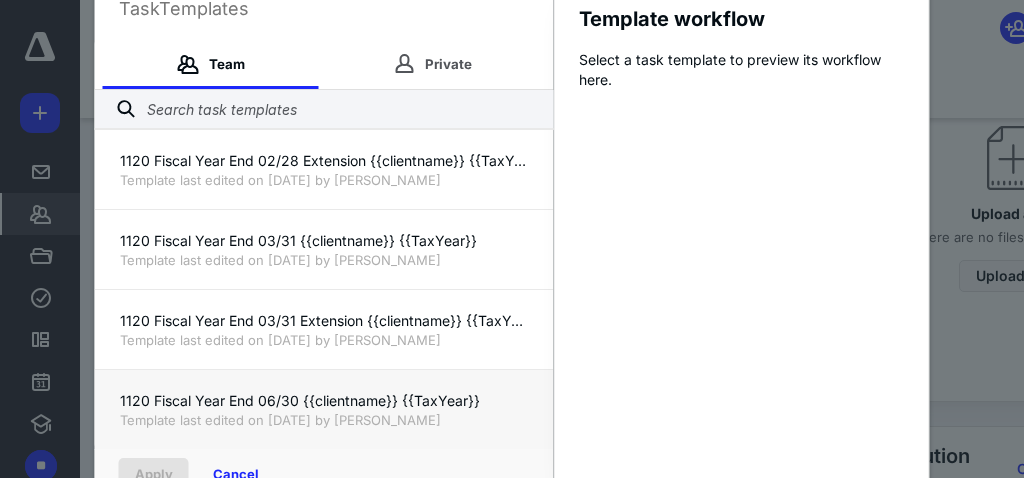 scroll, scrollTop: 880, scrollLeft: 0, axis: vertical 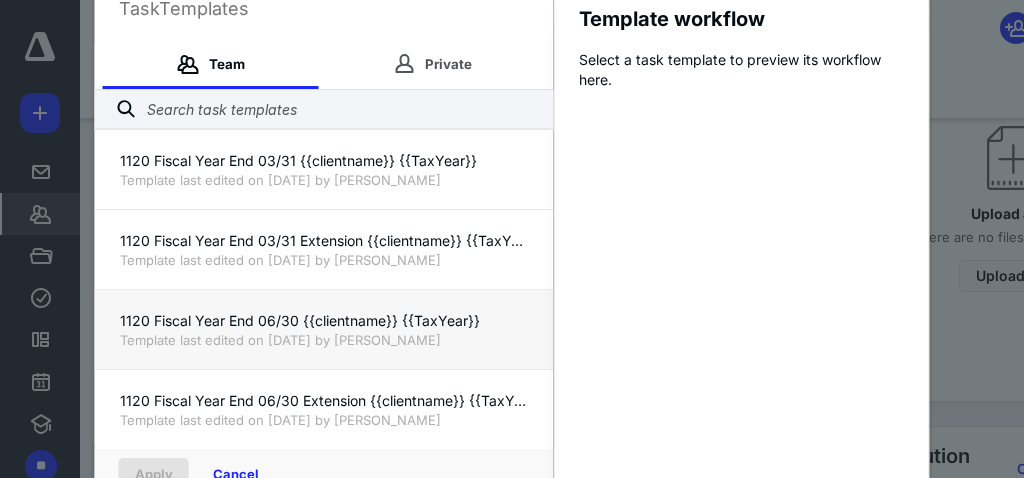 click on "1120 Fiscal Year End 06/30 {{clientname}} {{TaxYear}}" at bounding box center [324, 321] 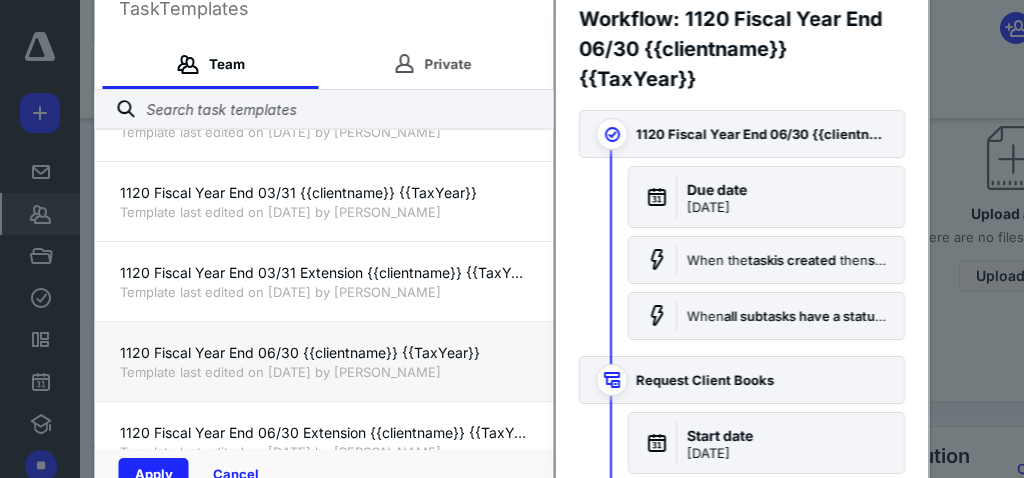 scroll, scrollTop: 816, scrollLeft: 0, axis: vertical 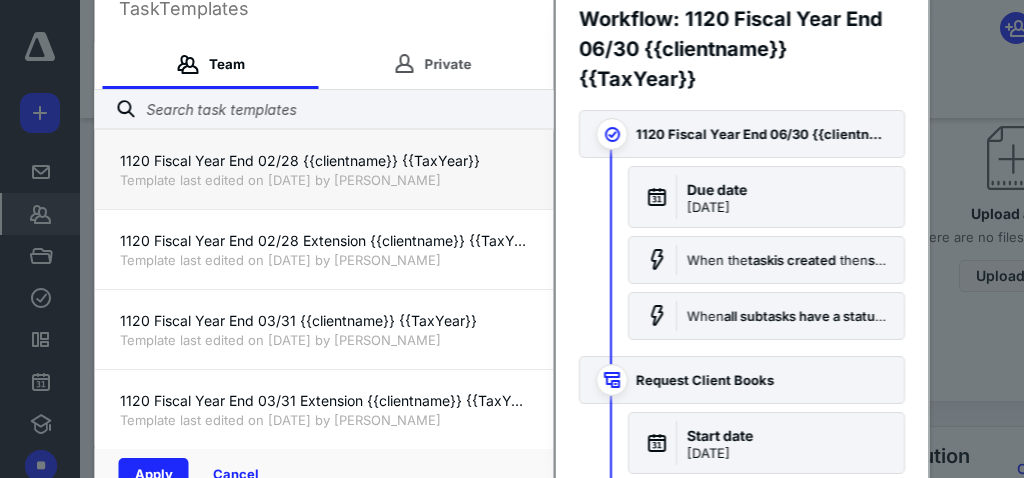 click on "1120 Fiscal Year End 02/28 {{clientname}} {{TaxYear}}" at bounding box center [324, 161] 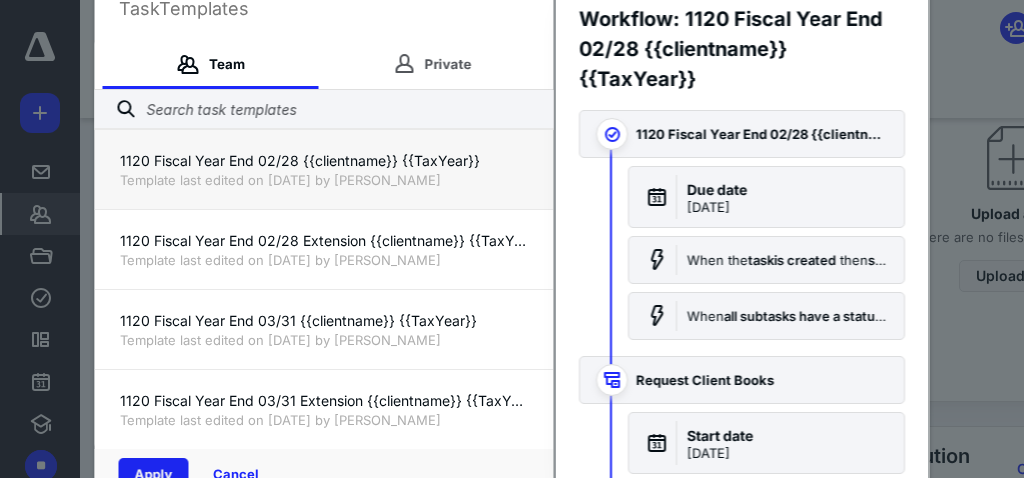 click on "Apply" at bounding box center (154, 474) 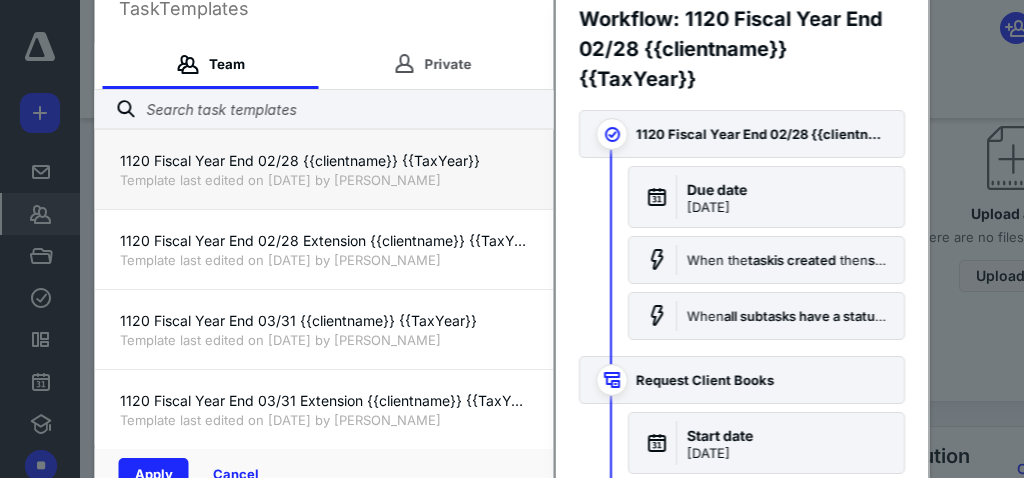checkbox on "true" 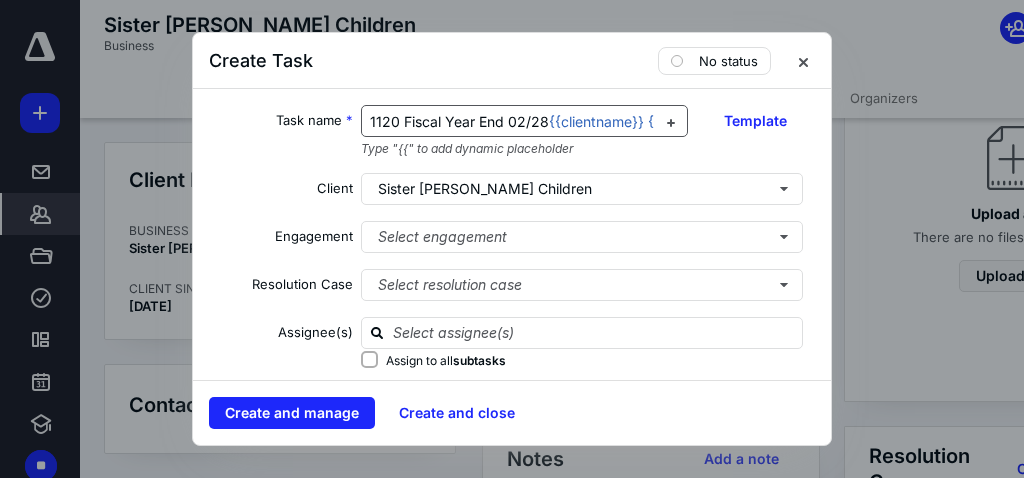 click on "1120 Fiscal Year End 02/28" at bounding box center [459, 121] 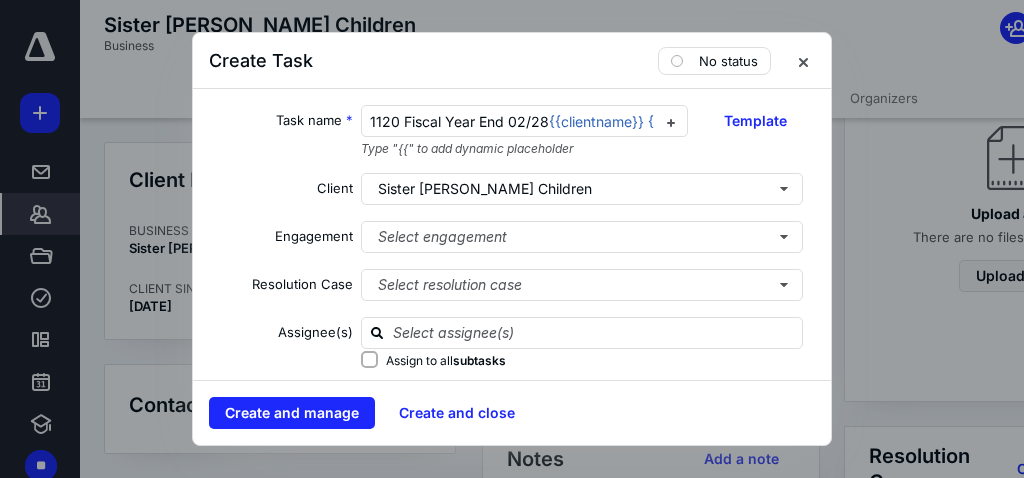 type 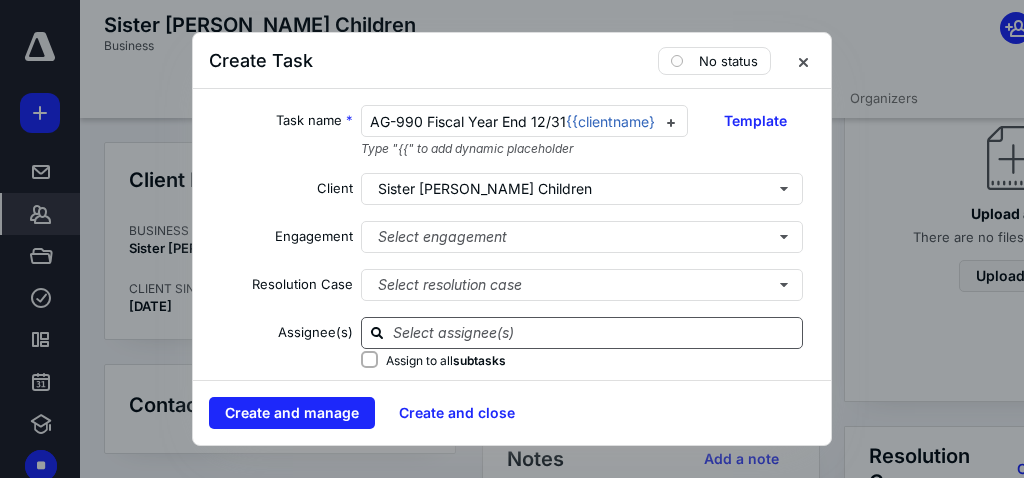 click at bounding box center (594, 332) 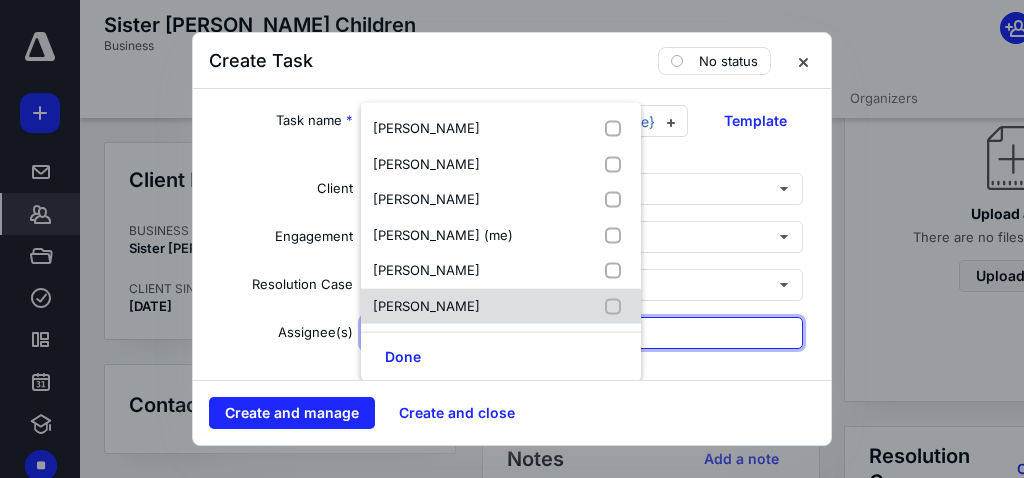 click at bounding box center [617, 306] 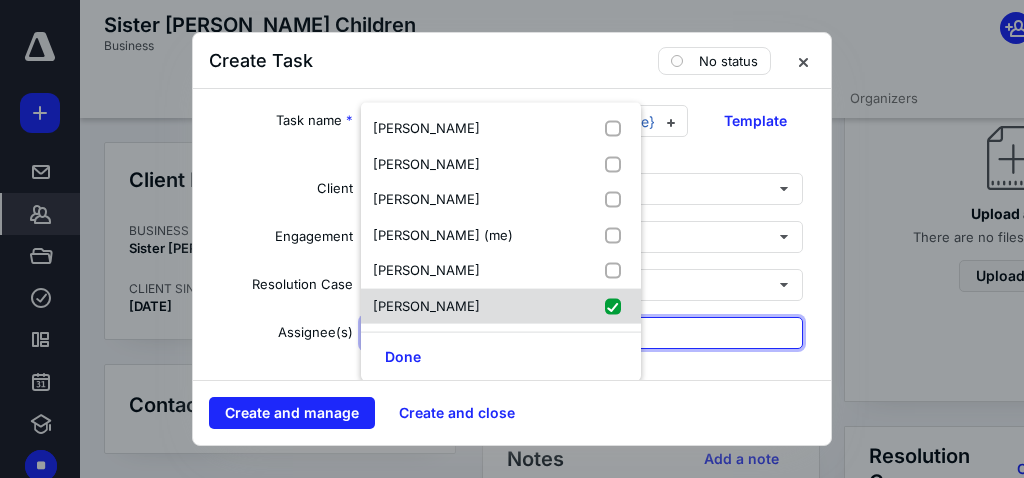 checkbox on "true" 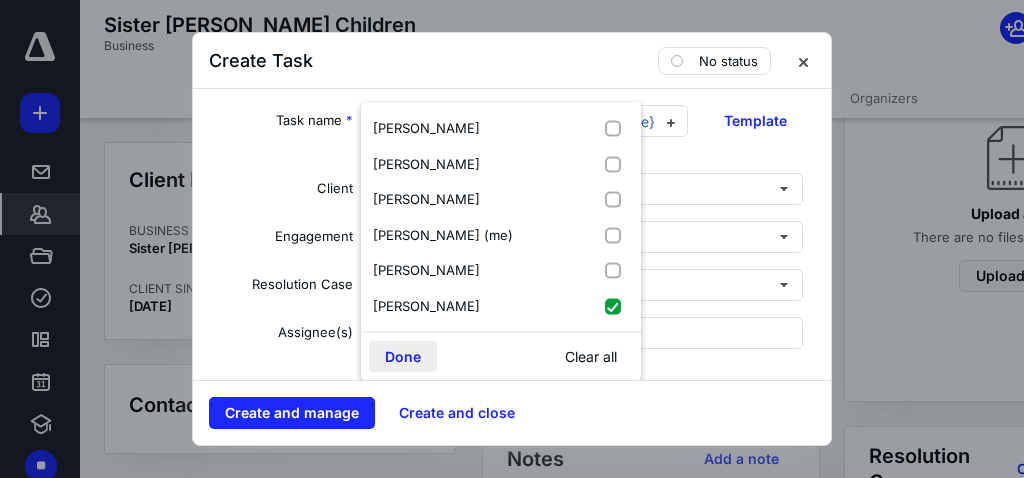 click on "Done" at bounding box center (403, 357) 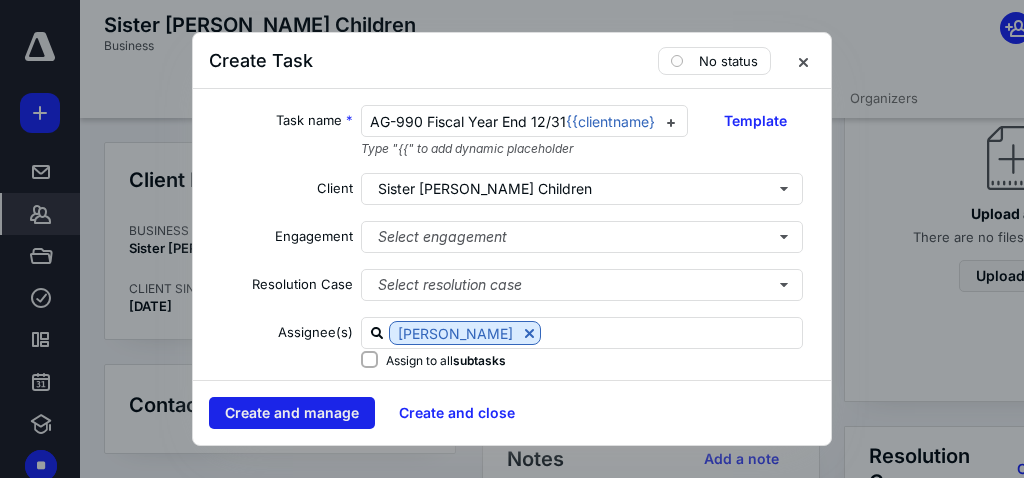 click on "Create and manage" at bounding box center [292, 413] 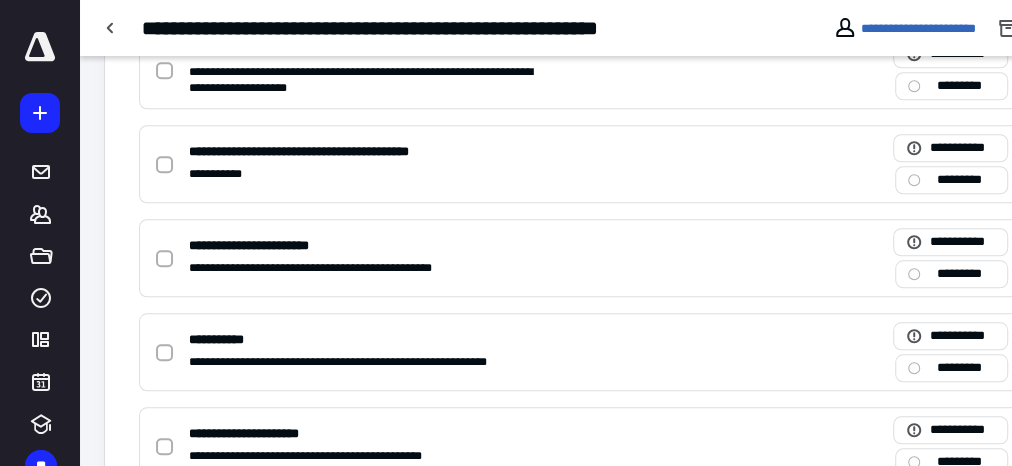 scroll, scrollTop: 909, scrollLeft: 0, axis: vertical 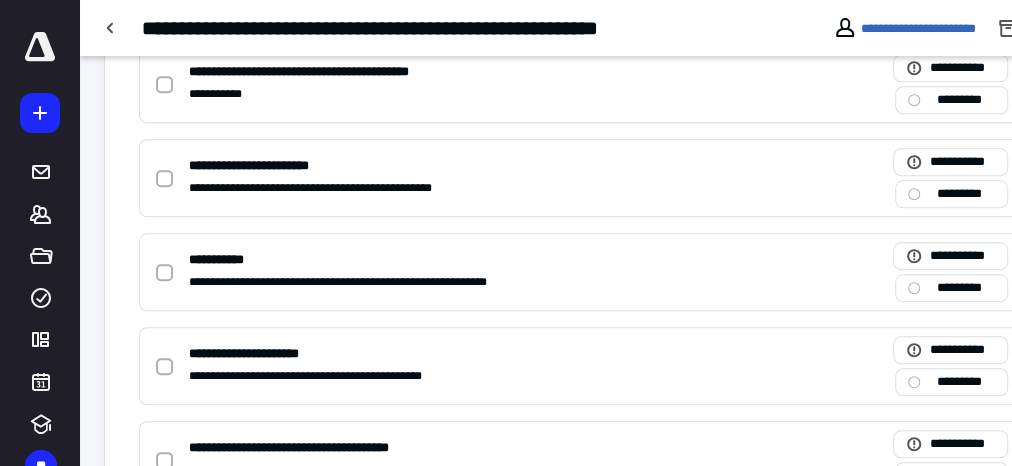 drag, startPoint x: 316, startPoint y: 425, endPoint x: 728, endPoint y: 25, distance: 574.2334 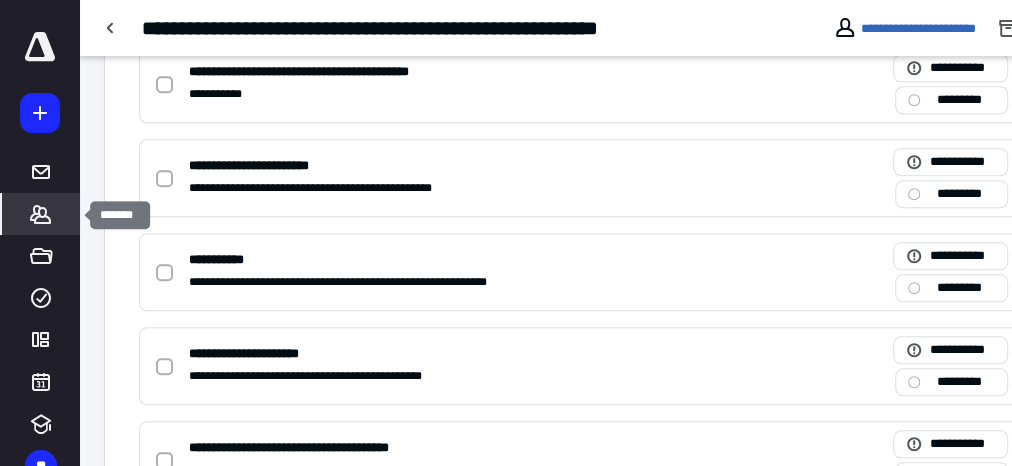 click 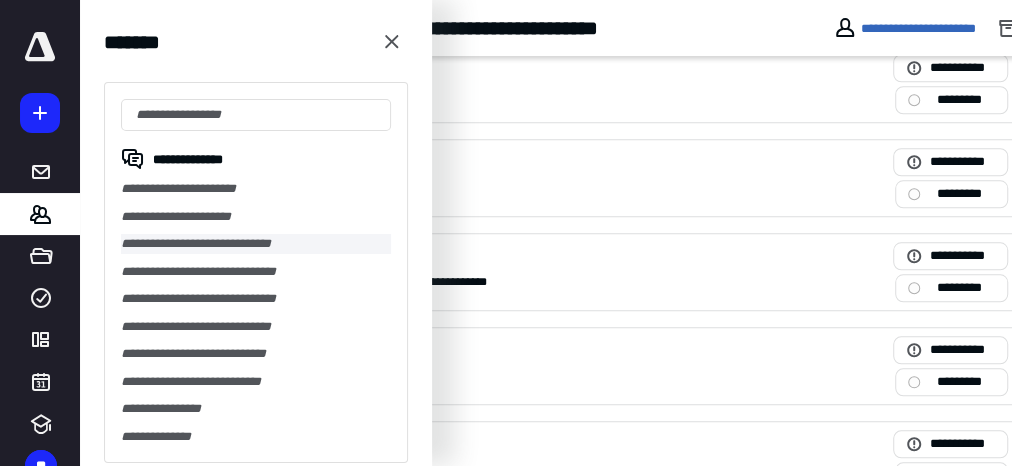 click on "**********" at bounding box center (256, 244) 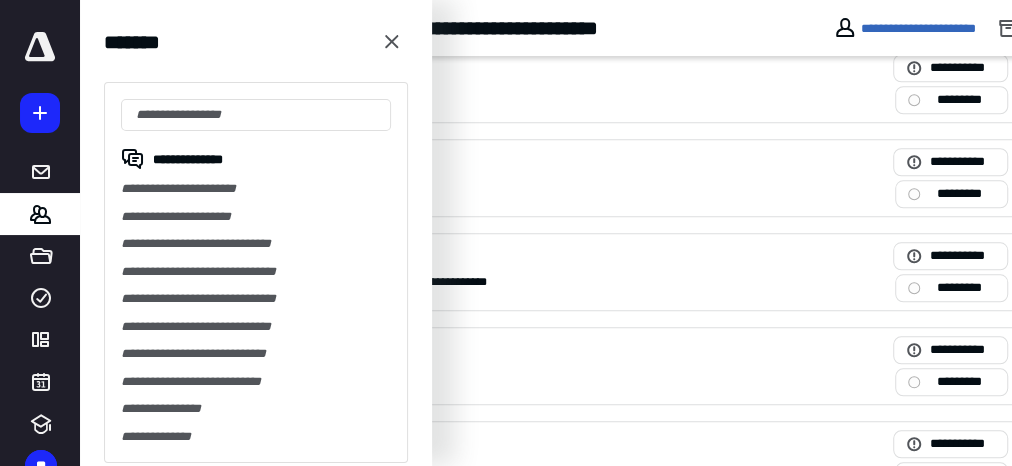 scroll, scrollTop: 0, scrollLeft: 0, axis: both 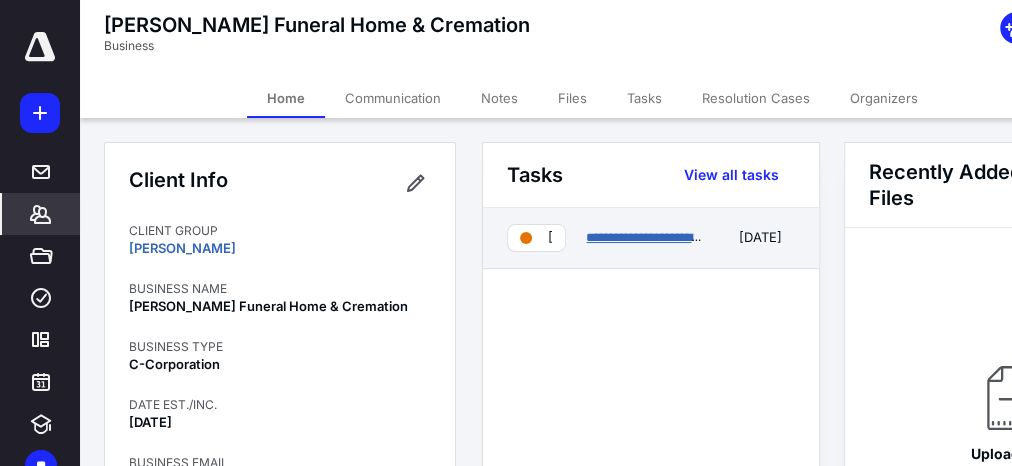 click on "**********" at bounding box center (753, 237) 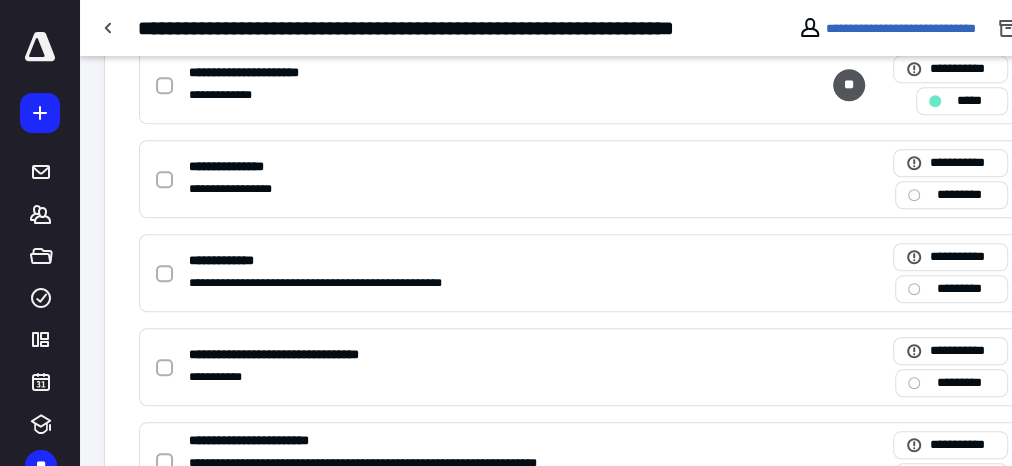 scroll, scrollTop: 560, scrollLeft: 0, axis: vertical 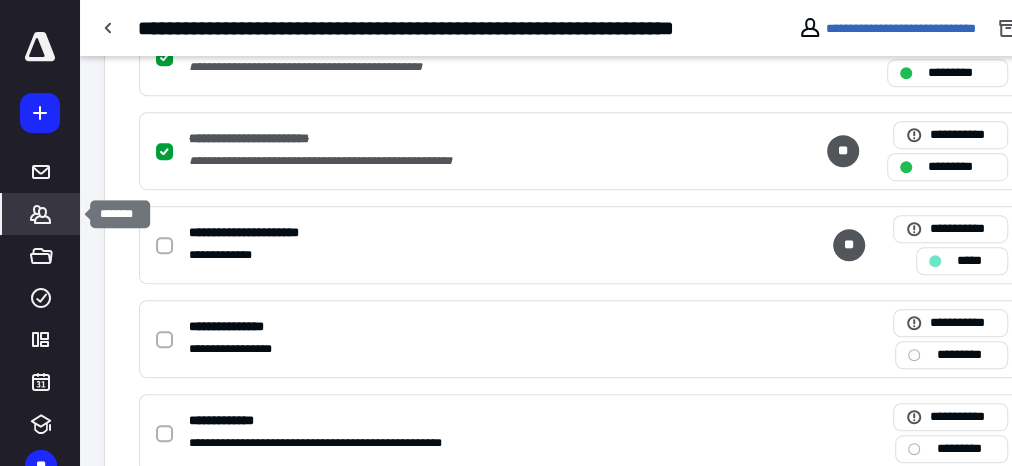 click 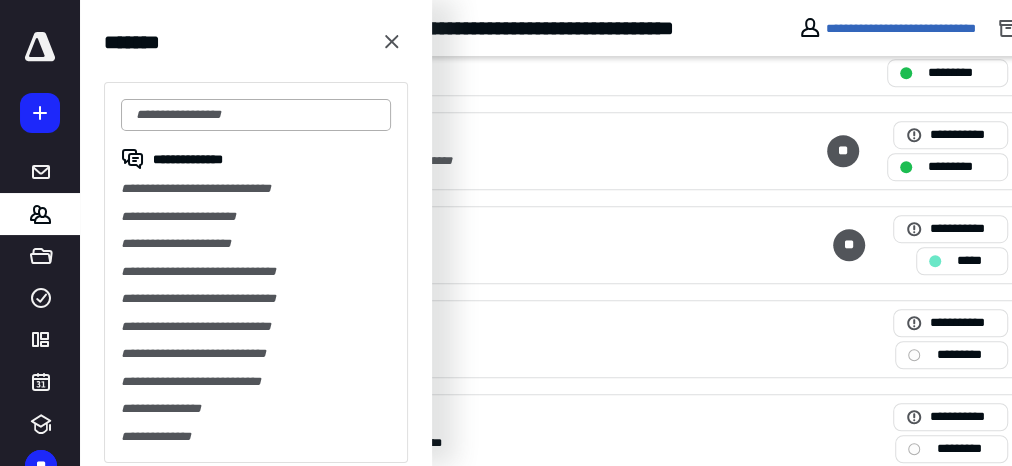 click at bounding box center (256, 115) 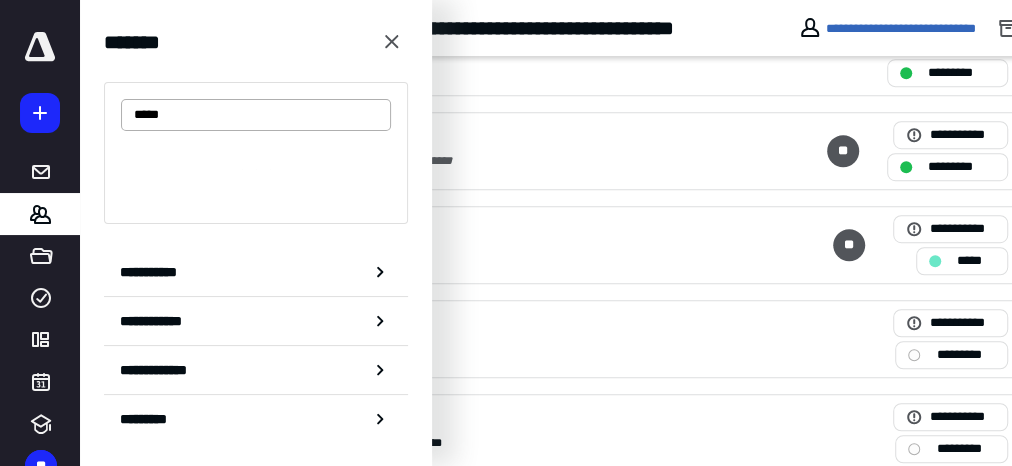 type on "******" 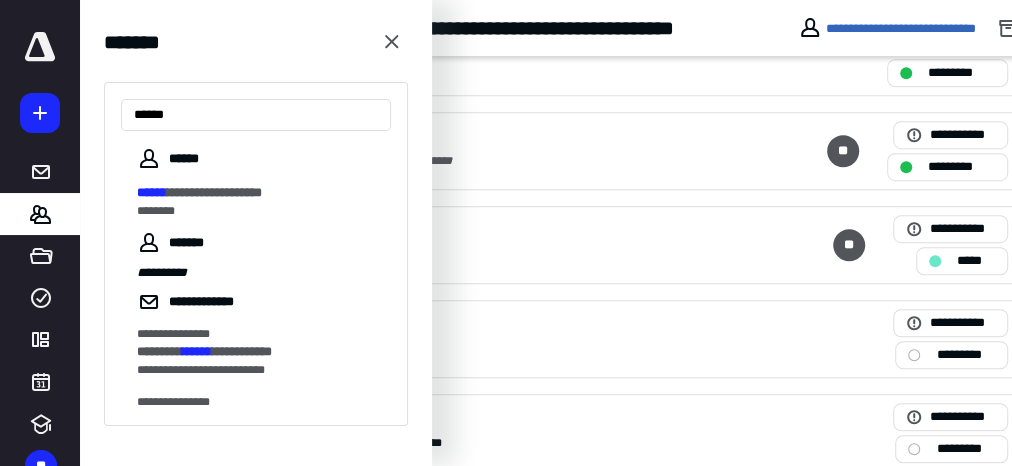 click on "******" at bounding box center (152, 192) 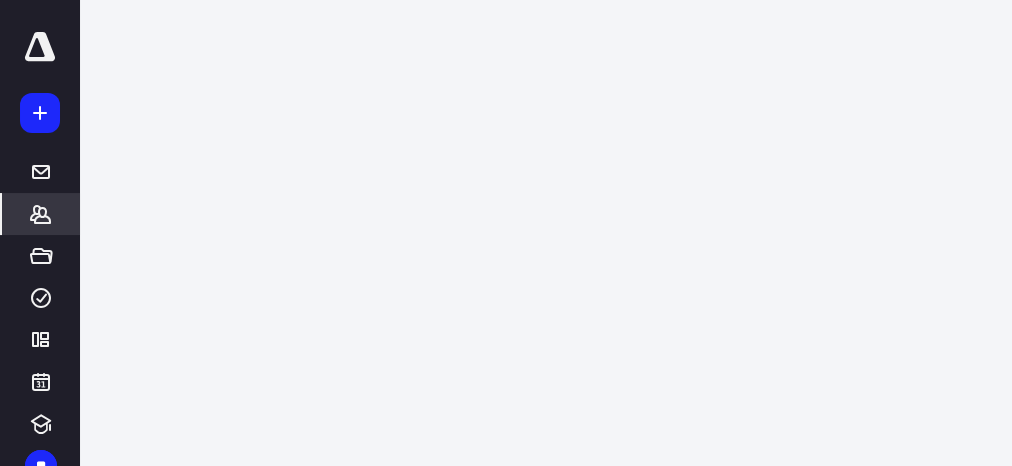 scroll, scrollTop: 0, scrollLeft: 0, axis: both 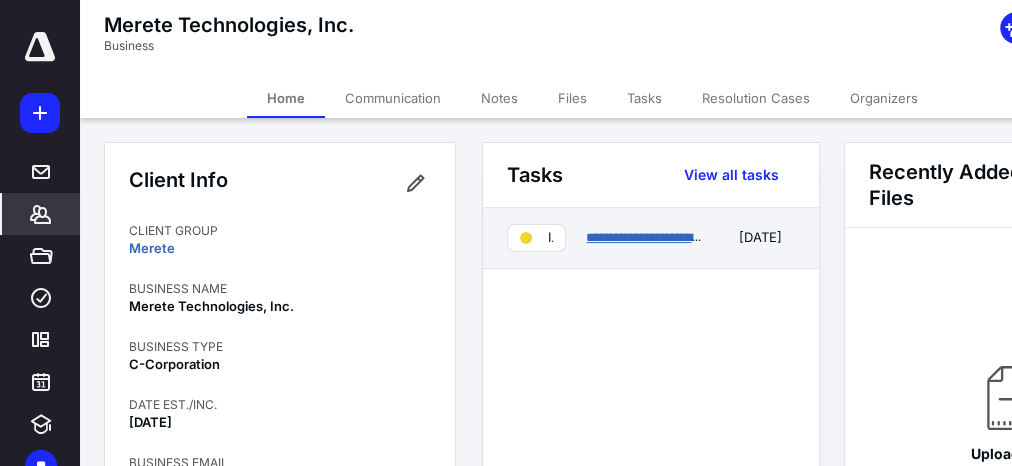 click on "**********" at bounding box center (658, 237) 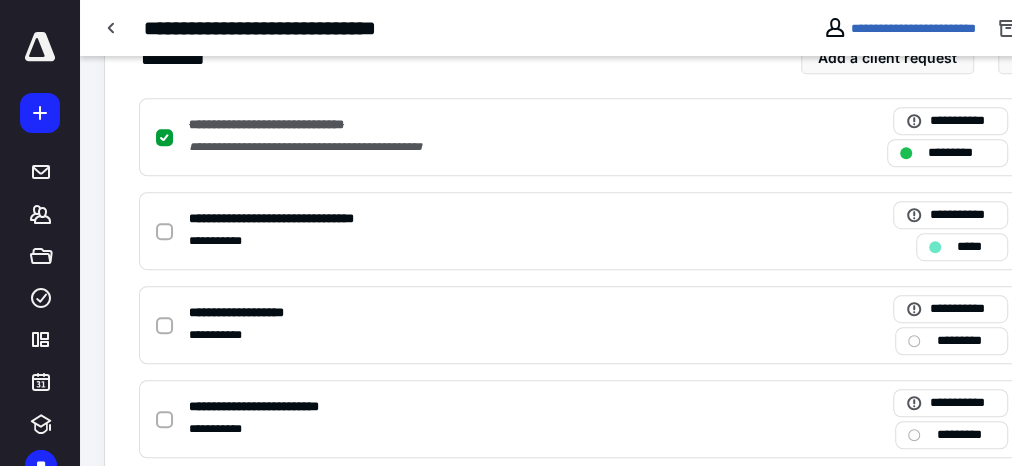 scroll, scrollTop: 0, scrollLeft: 0, axis: both 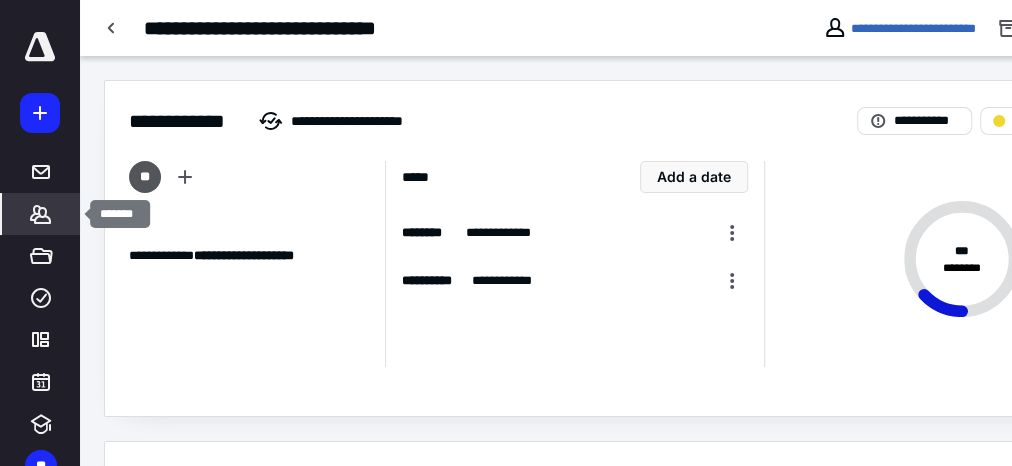 click 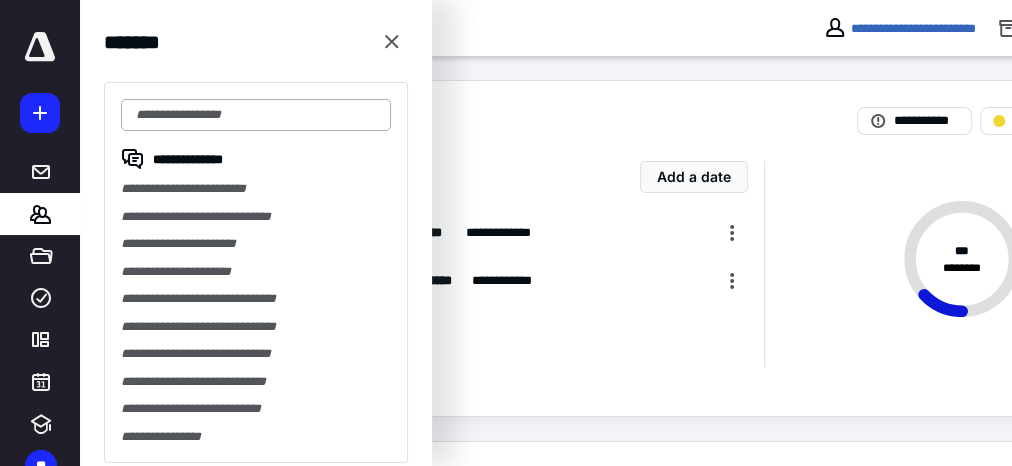 click at bounding box center (256, 115) 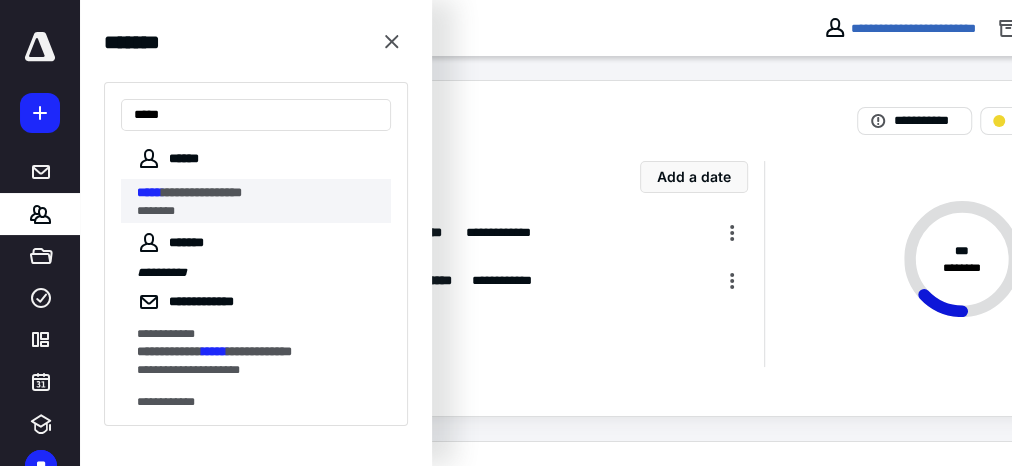 type on "*****" 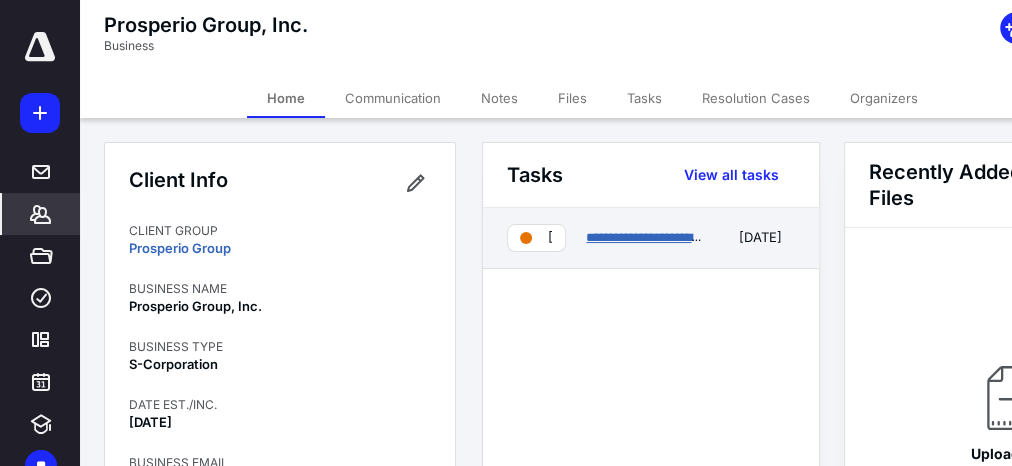 click on "**********" at bounding box center (681, 237) 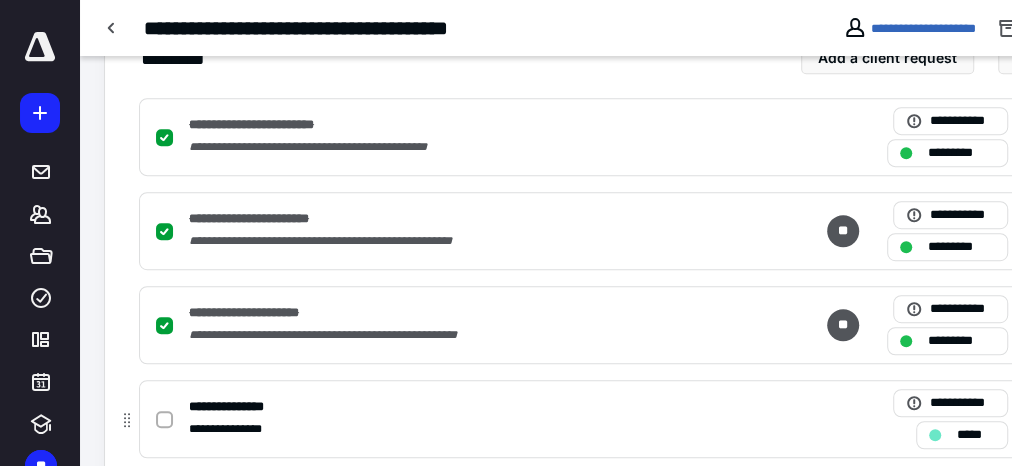 scroll, scrollTop: 560, scrollLeft: 0, axis: vertical 